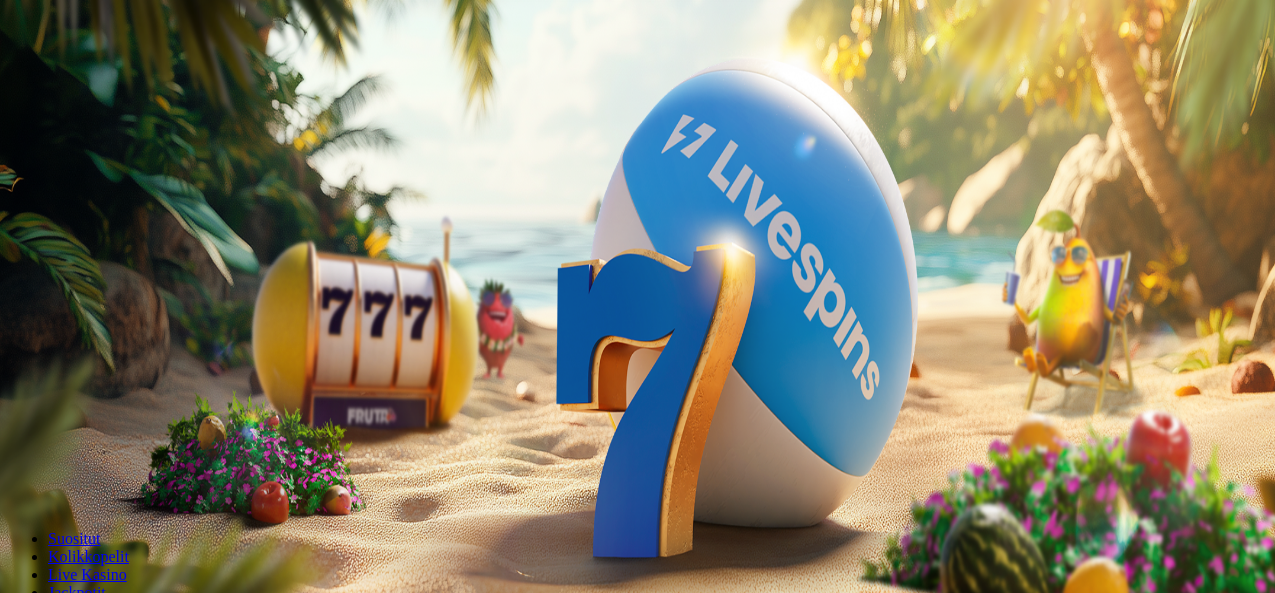 scroll, scrollTop: 0, scrollLeft: 0, axis: both 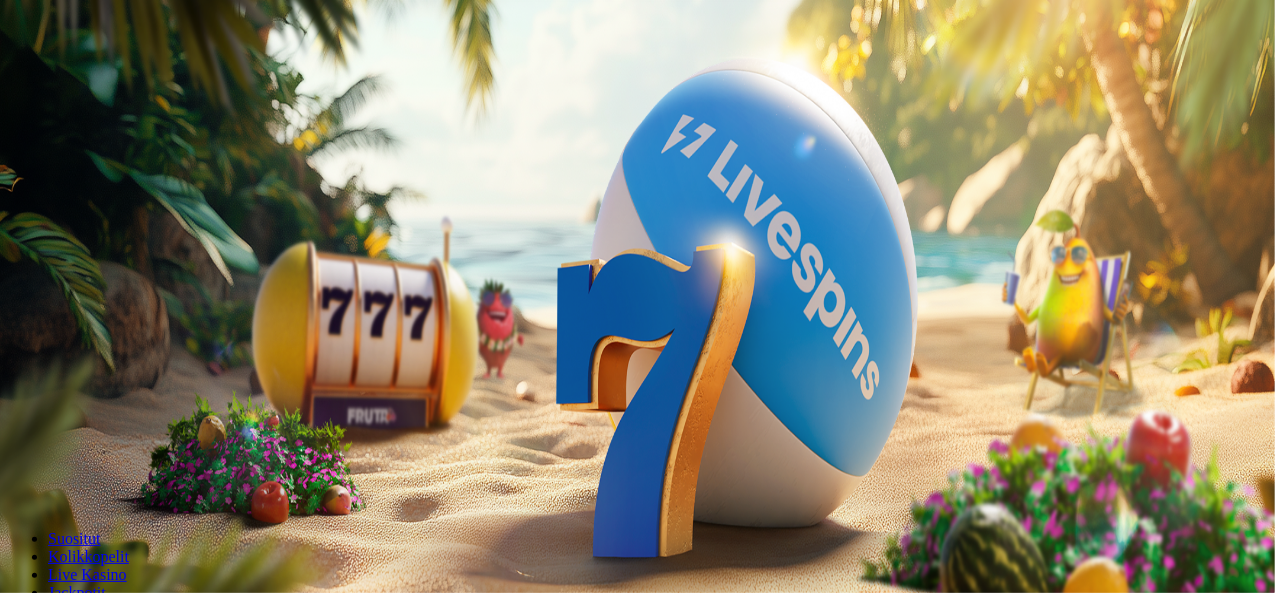 click on "Evästesäännöt" at bounding box center (60, 5176) 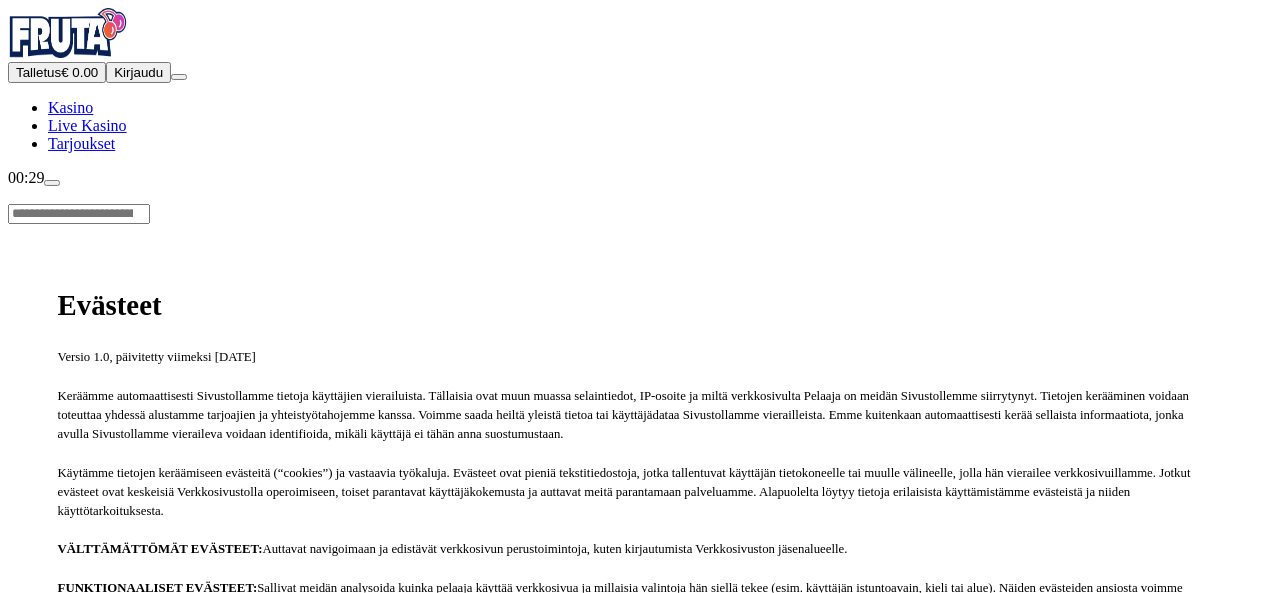 click on "🍪 Fruta.com verkkosivustolla käytetään evästeitä jotta asiakkailla olisi paras mahdolinen käyttäjäkokemus. Kun muistamme valitut asetukset, voimme tarjota mukautettua sisältöä asiakkaan toiveiden mukaisesti. 🍪 Evästesäännöt Ymmärrän" at bounding box center [637, 931] 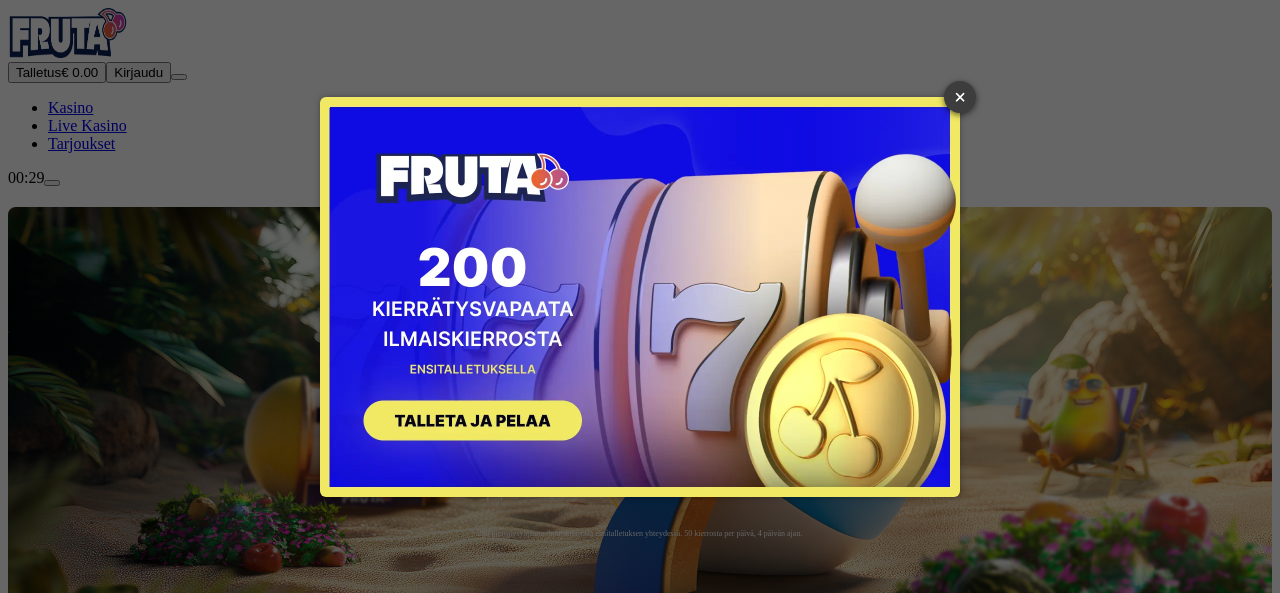 click on "×" at bounding box center [960, 97] 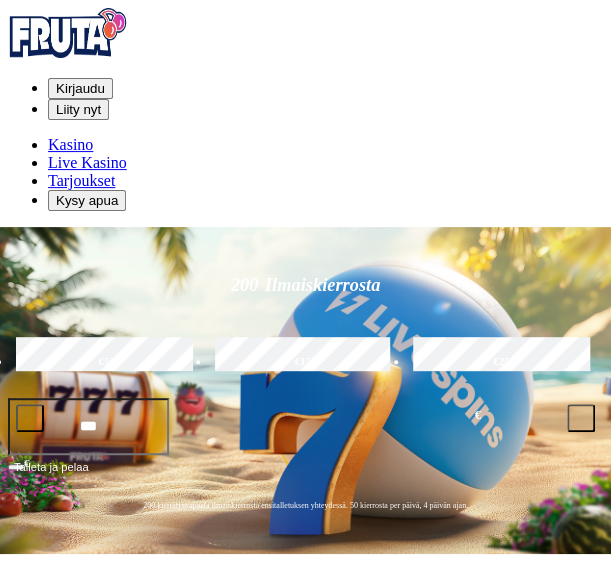 click on "***" at bounding box center [88, 426] 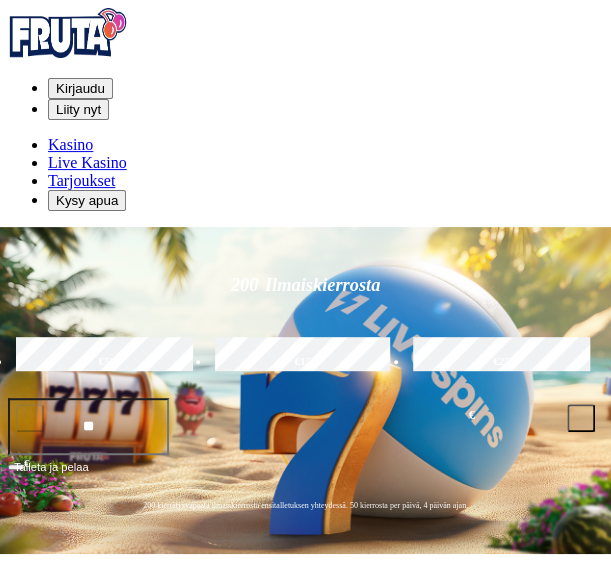type on "**" 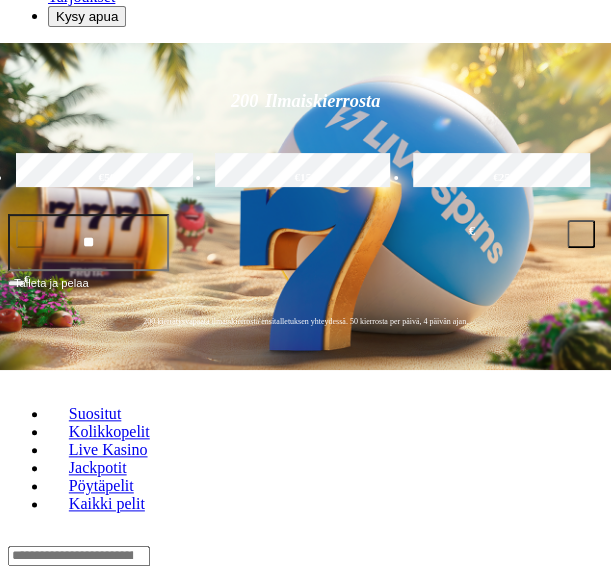 scroll, scrollTop: 300, scrollLeft: 0, axis: vertical 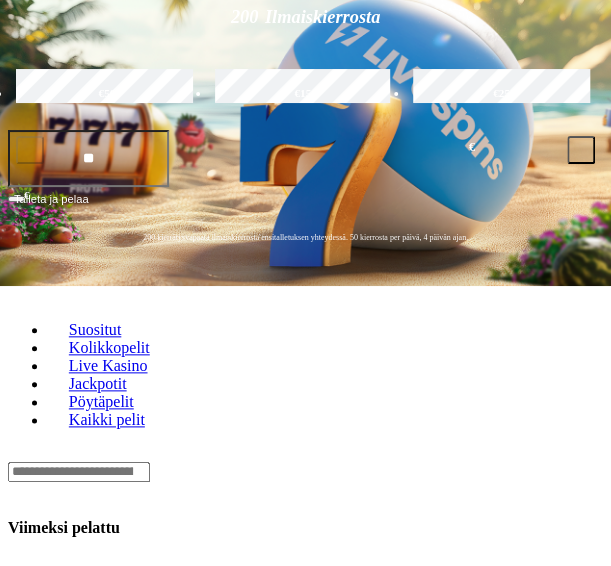 click on "Pelaa nyt" at bounding box center [77, 604] 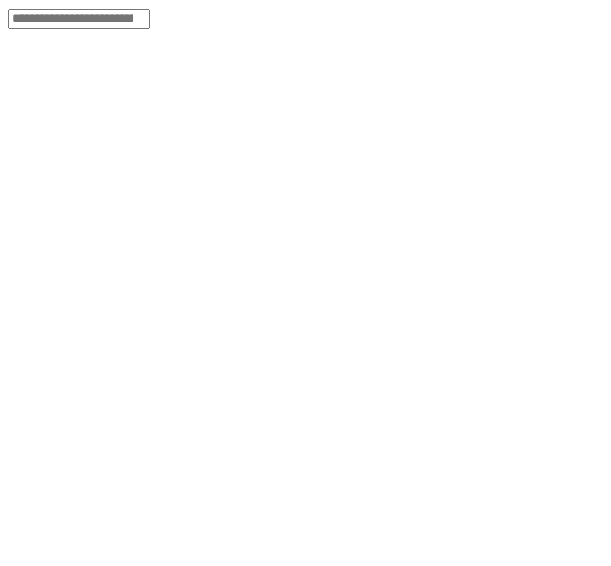 scroll, scrollTop: 0, scrollLeft: 0, axis: both 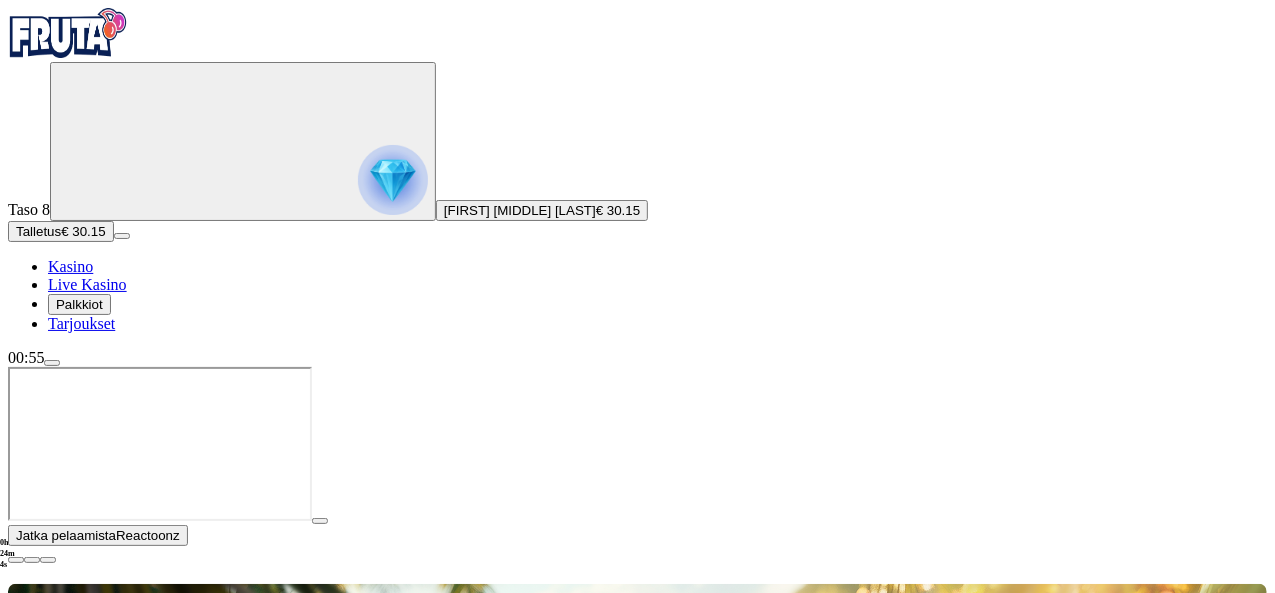 click at bounding box center [68, 33] 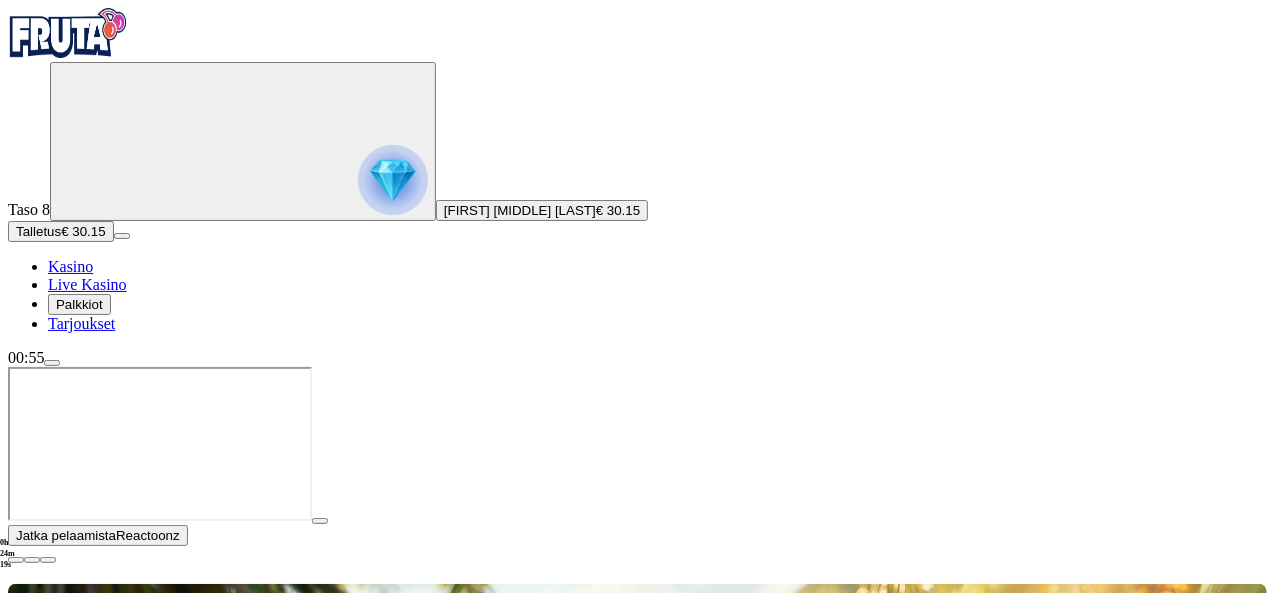 click at bounding box center (52, 363) 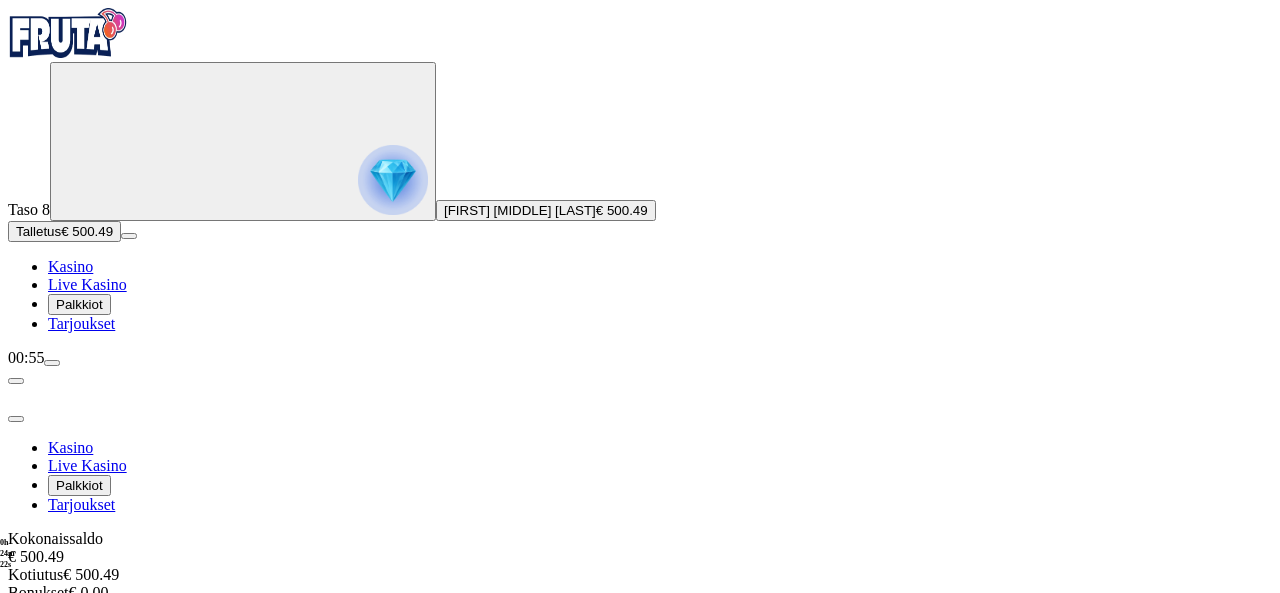 click at bounding box center (16, 419) 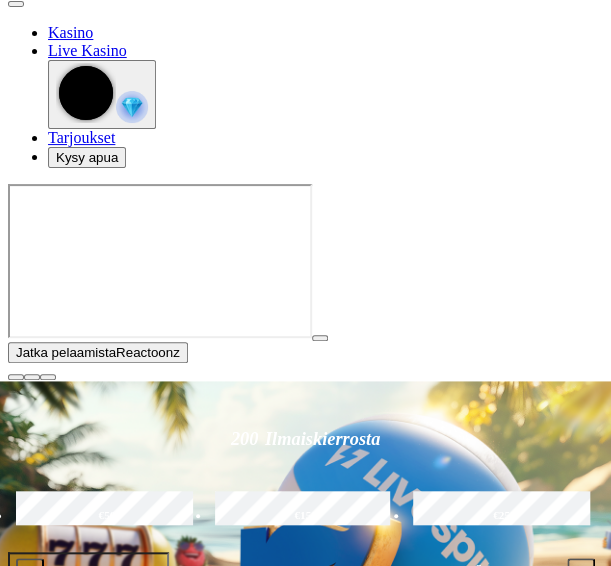 scroll, scrollTop: 300, scrollLeft: 0, axis: vertical 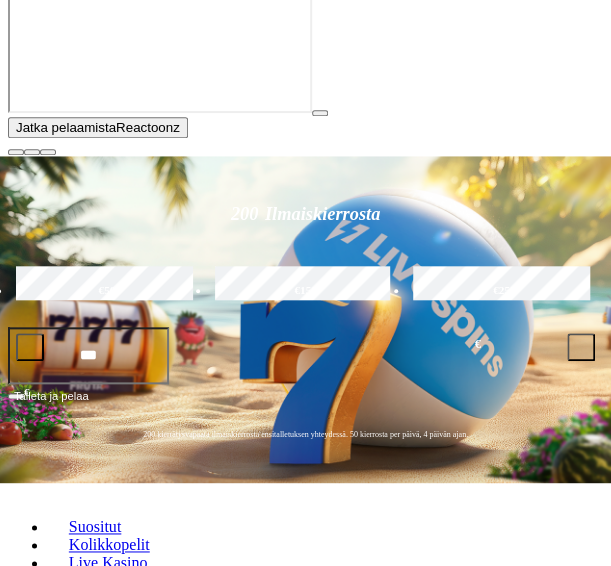 click at bounding box center (16, 152) 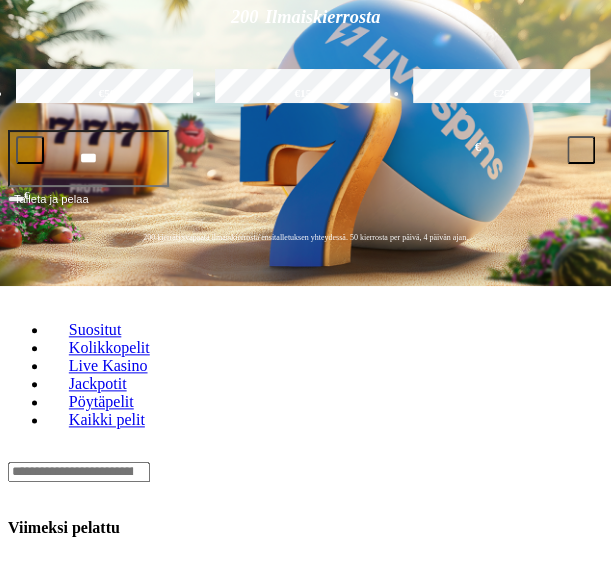 click on "Pelaa nyt" at bounding box center [77, 699] 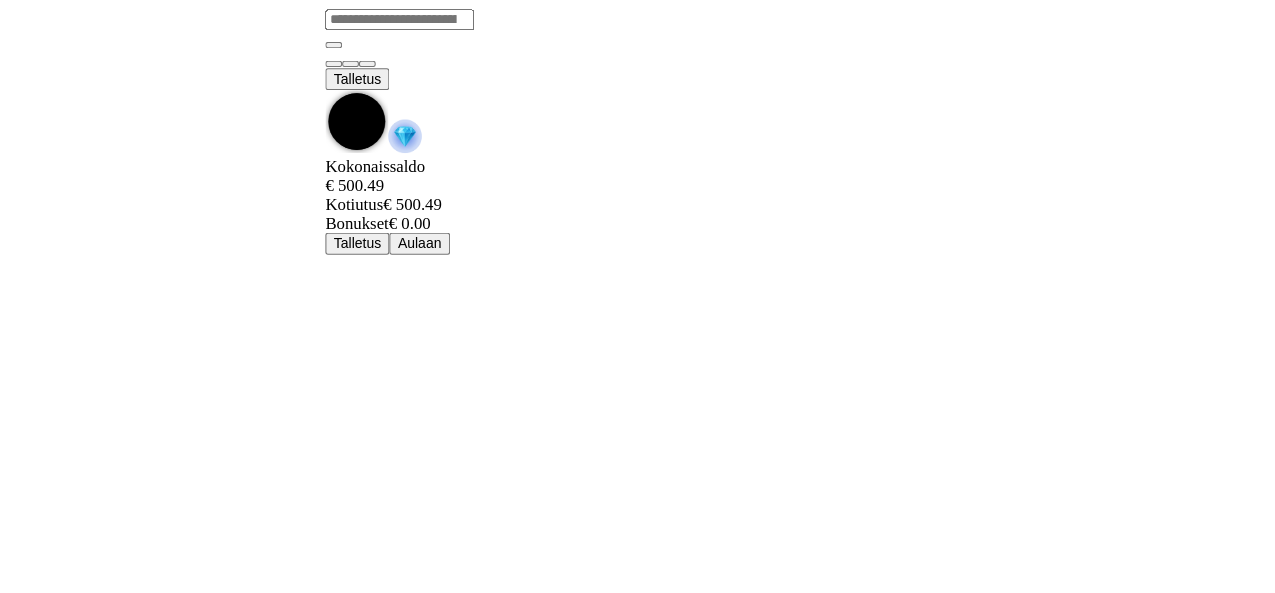 scroll, scrollTop: 0, scrollLeft: 0, axis: both 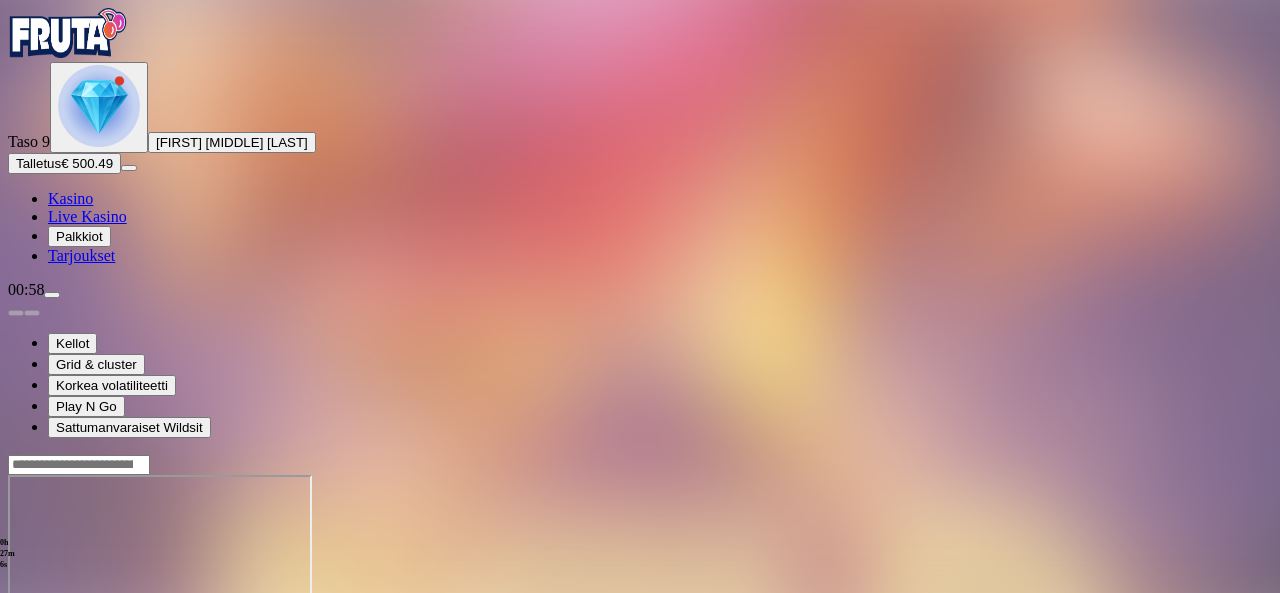 click at bounding box center (68, 33) 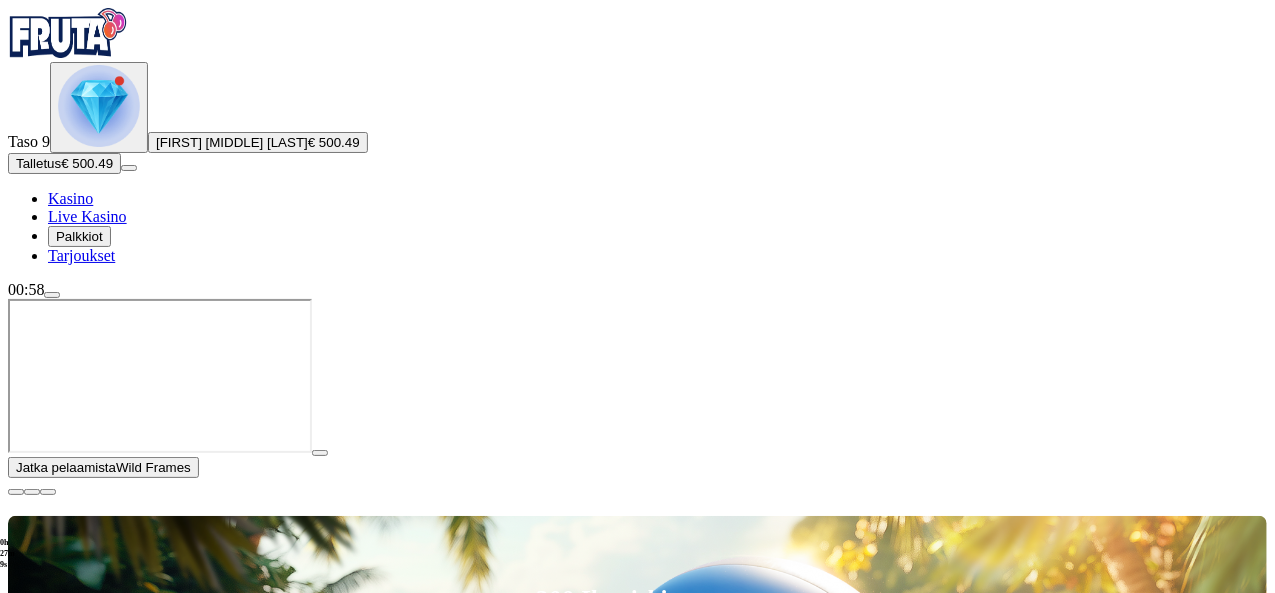 click at bounding box center (16, 492) 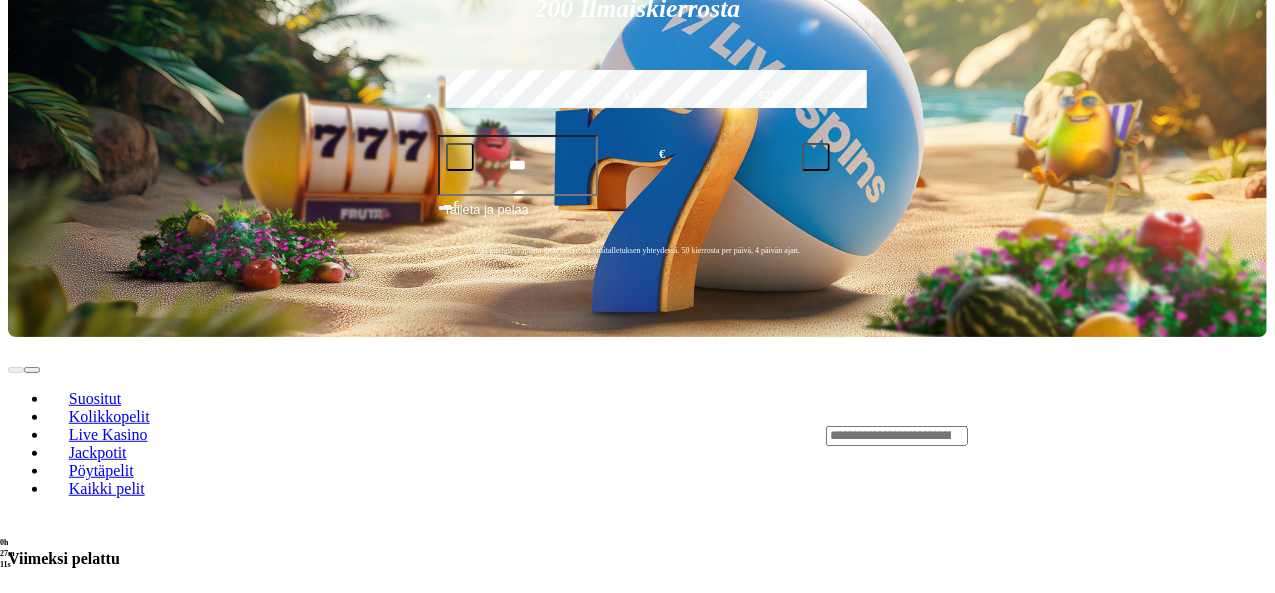 scroll, scrollTop: 400, scrollLeft: 0, axis: vertical 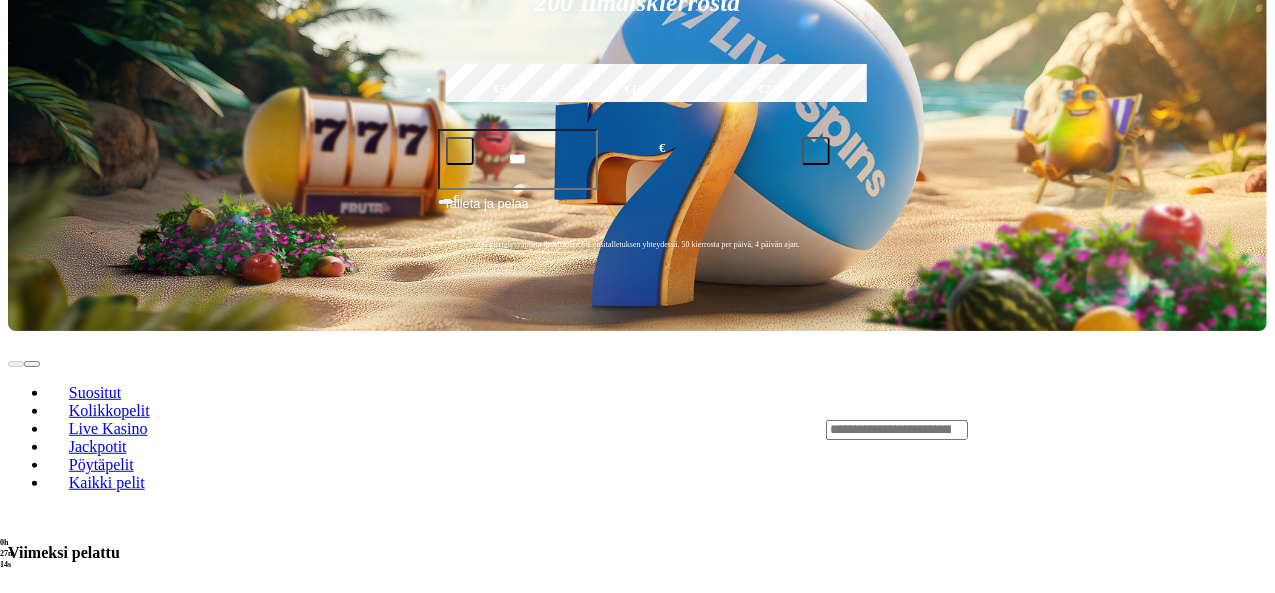 click on "Pelaa nyt" at bounding box center [77, 2282] 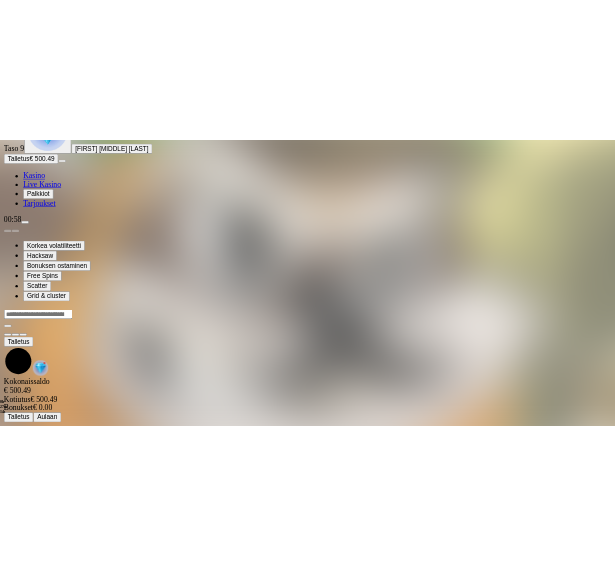 scroll, scrollTop: 0, scrollLeft: 0, axis: both 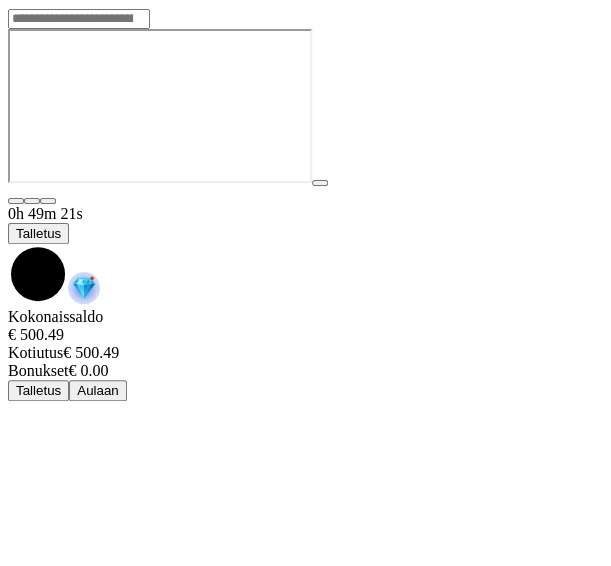 click on "[DURATION] [EVENT]" at bounding box center [305, 256] 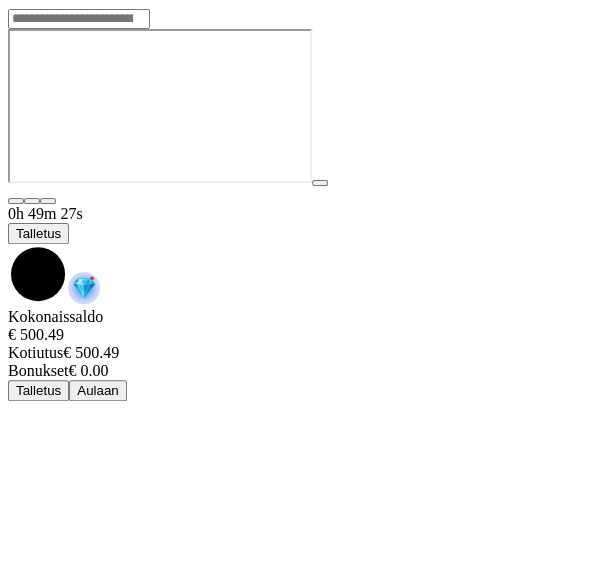 click on "0h 49m 27s Talletus" at bounding box center [305, 256] 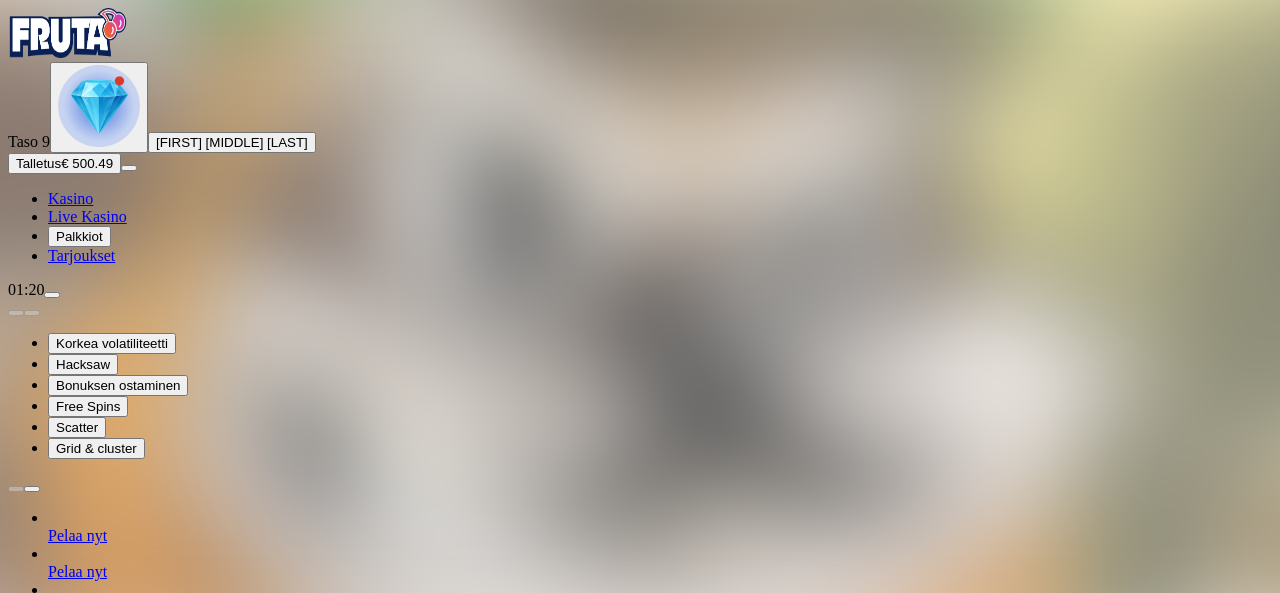 click at bounding box center [68, 33] 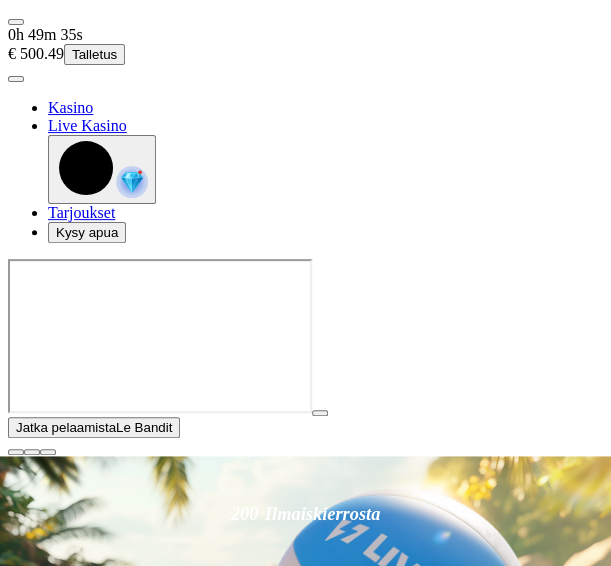 click on "[CURRENCY] [AMOUNT] [EVENT]" at bounding box center (305, 54) 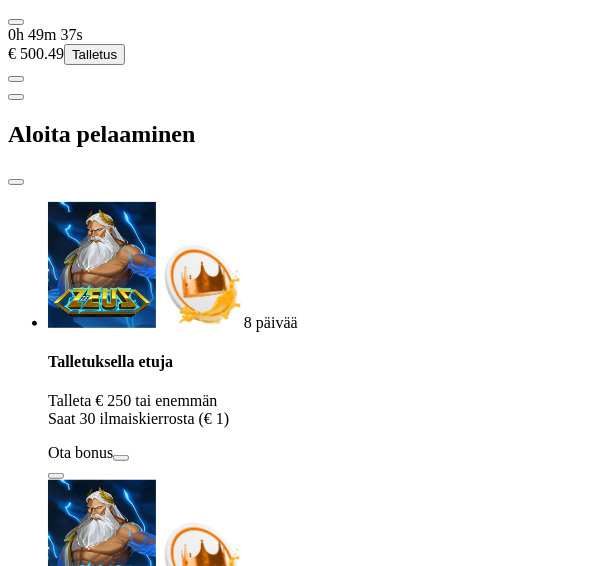 click at bounding box center [16, 182] 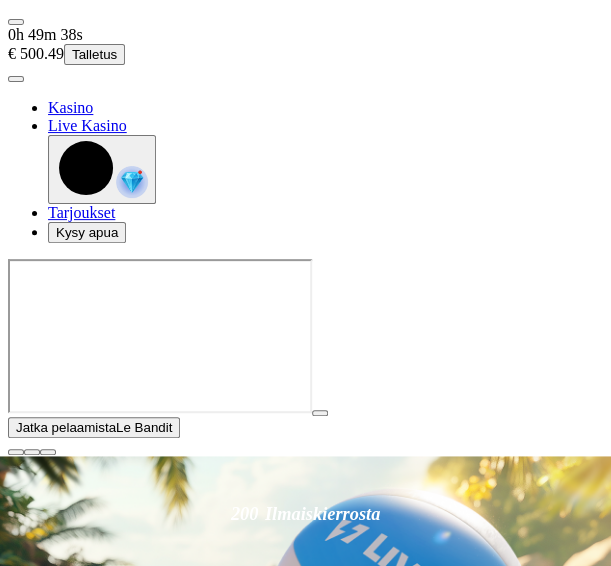 click at bounding box center [16, 79] 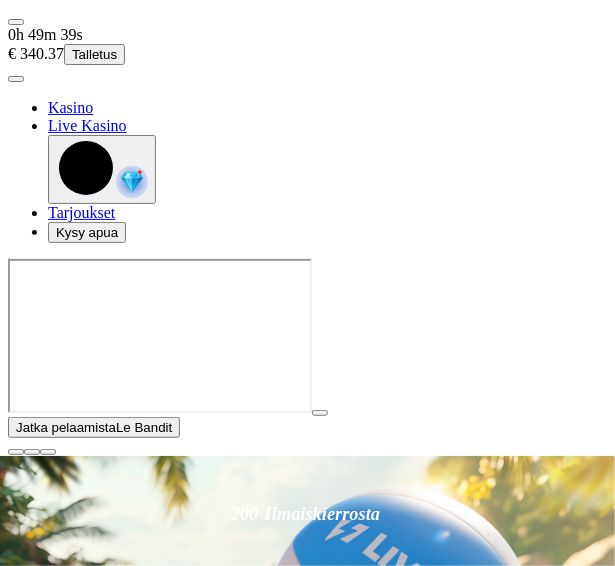 click on "Kotiutus" at bounding box center [40, 10105] 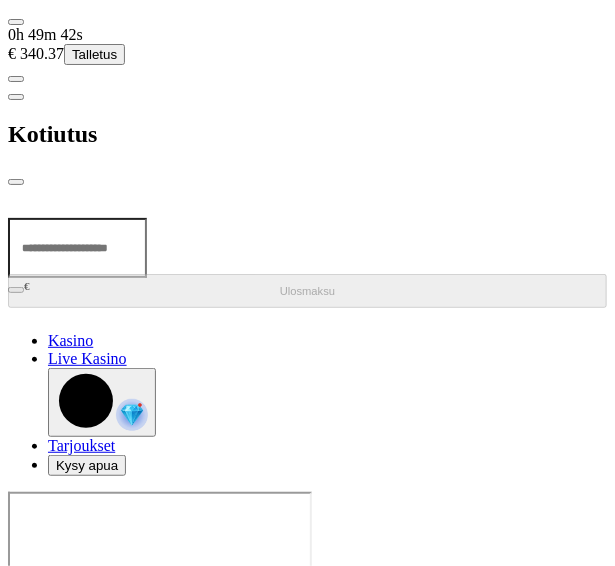 click at bounding box center [77, 248] 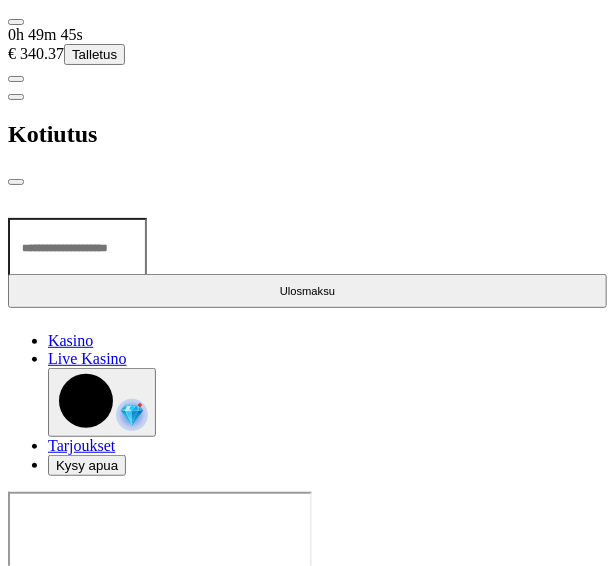 type on "***" 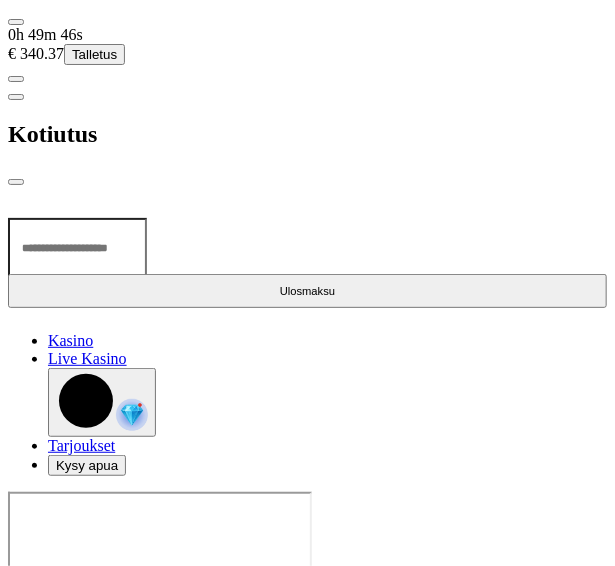 type 